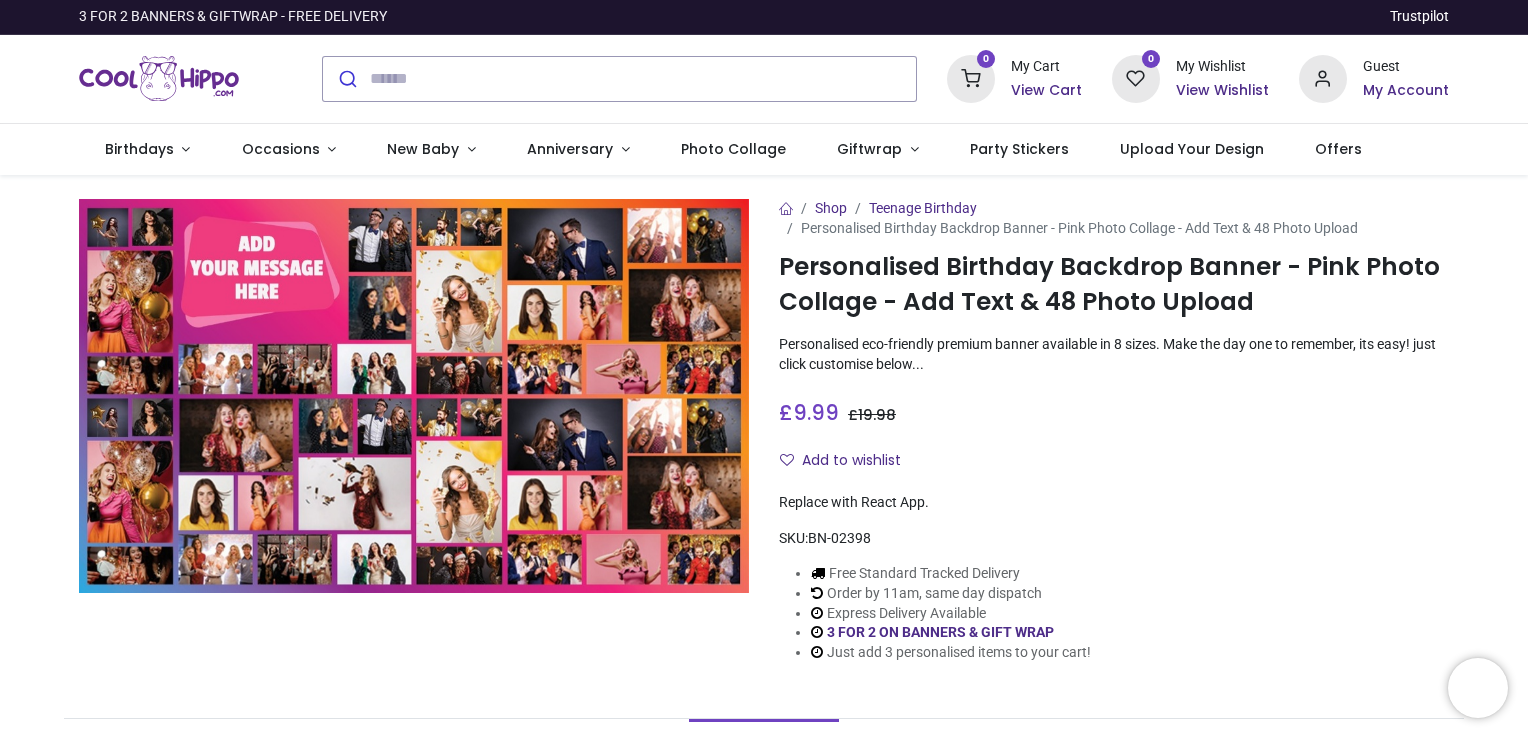 scroll, scrollTop: 0, scrollLeft: 0, axis: both 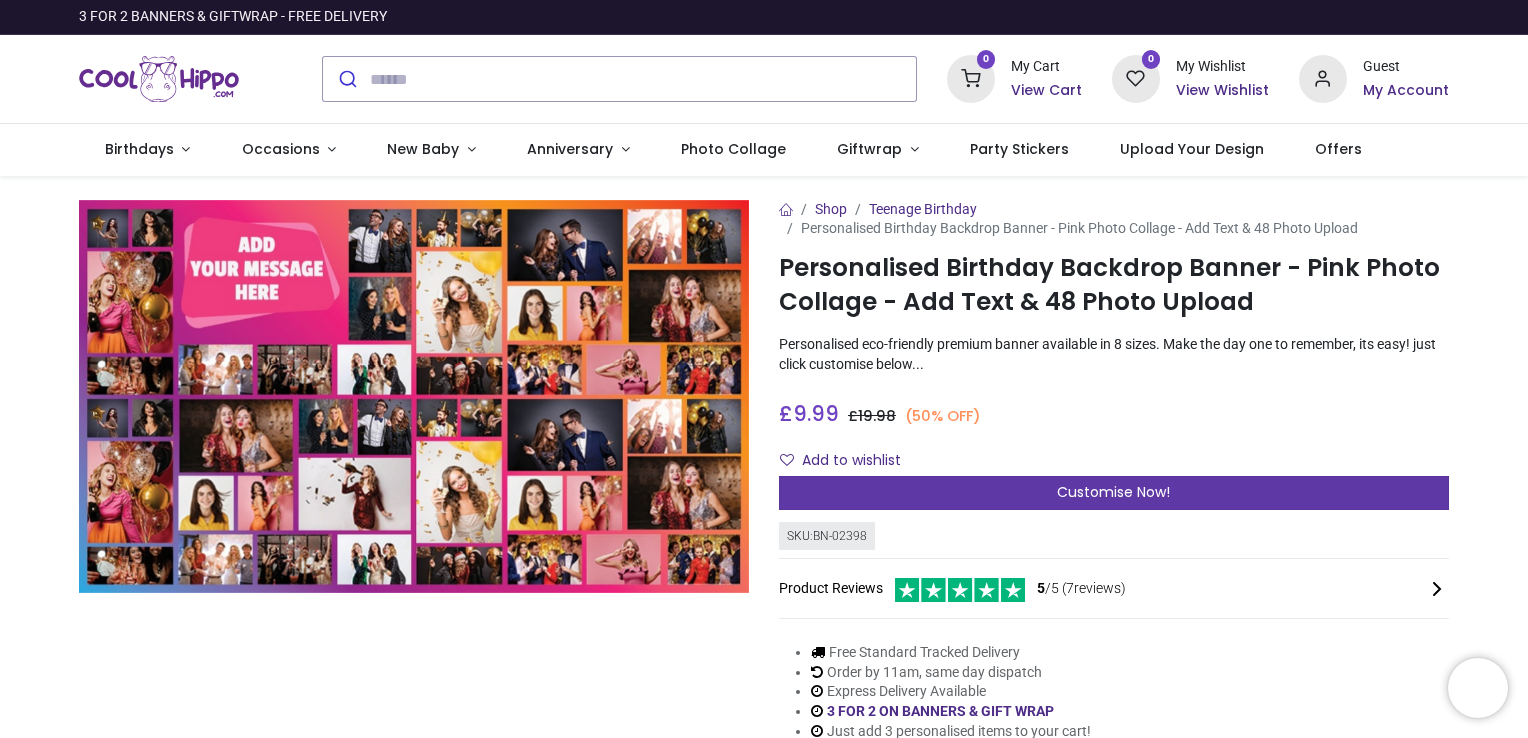 click on "Customise Now!" at bounding box center [1114, 493] 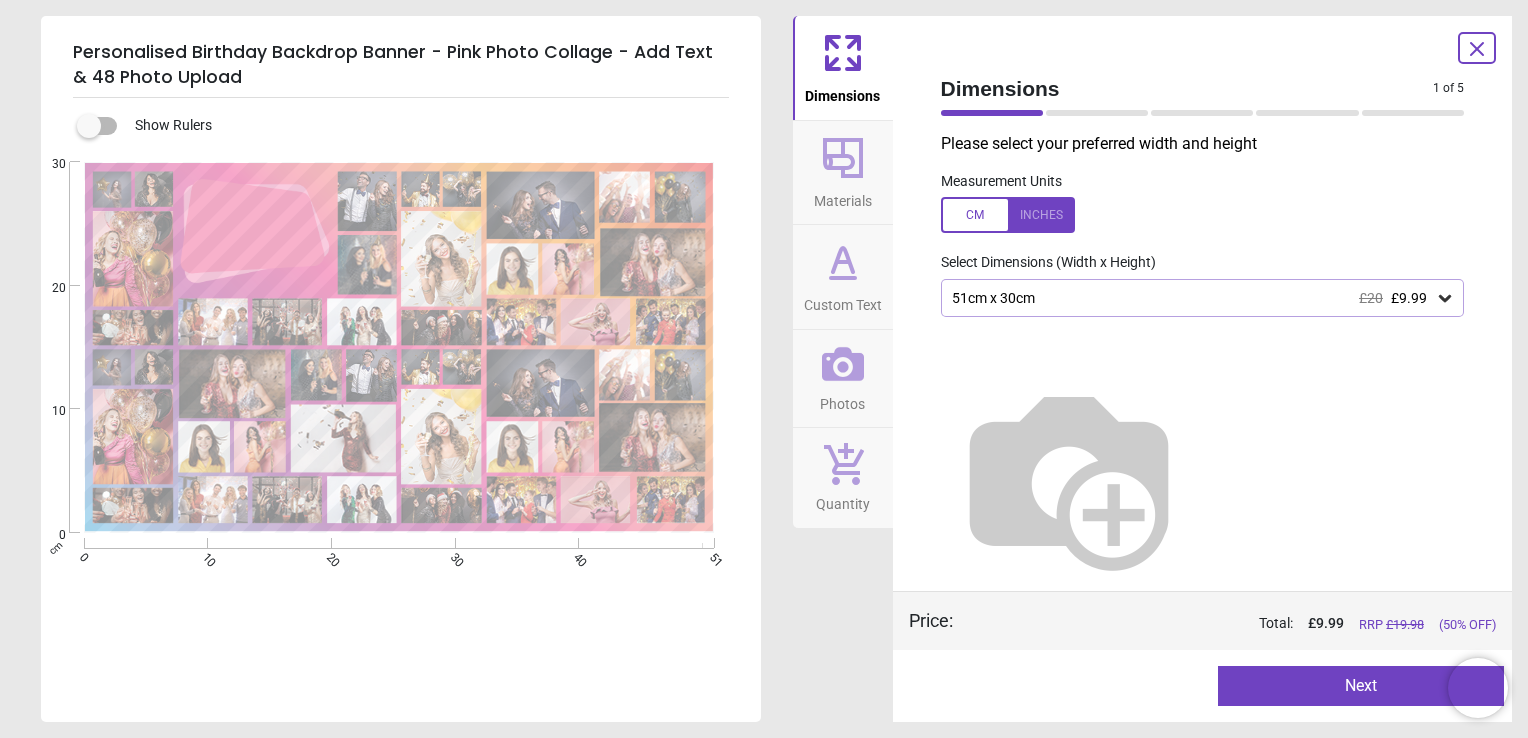 click on "51cm  x  30cm       £20 £9.99" at bounding box center (1203, 298) 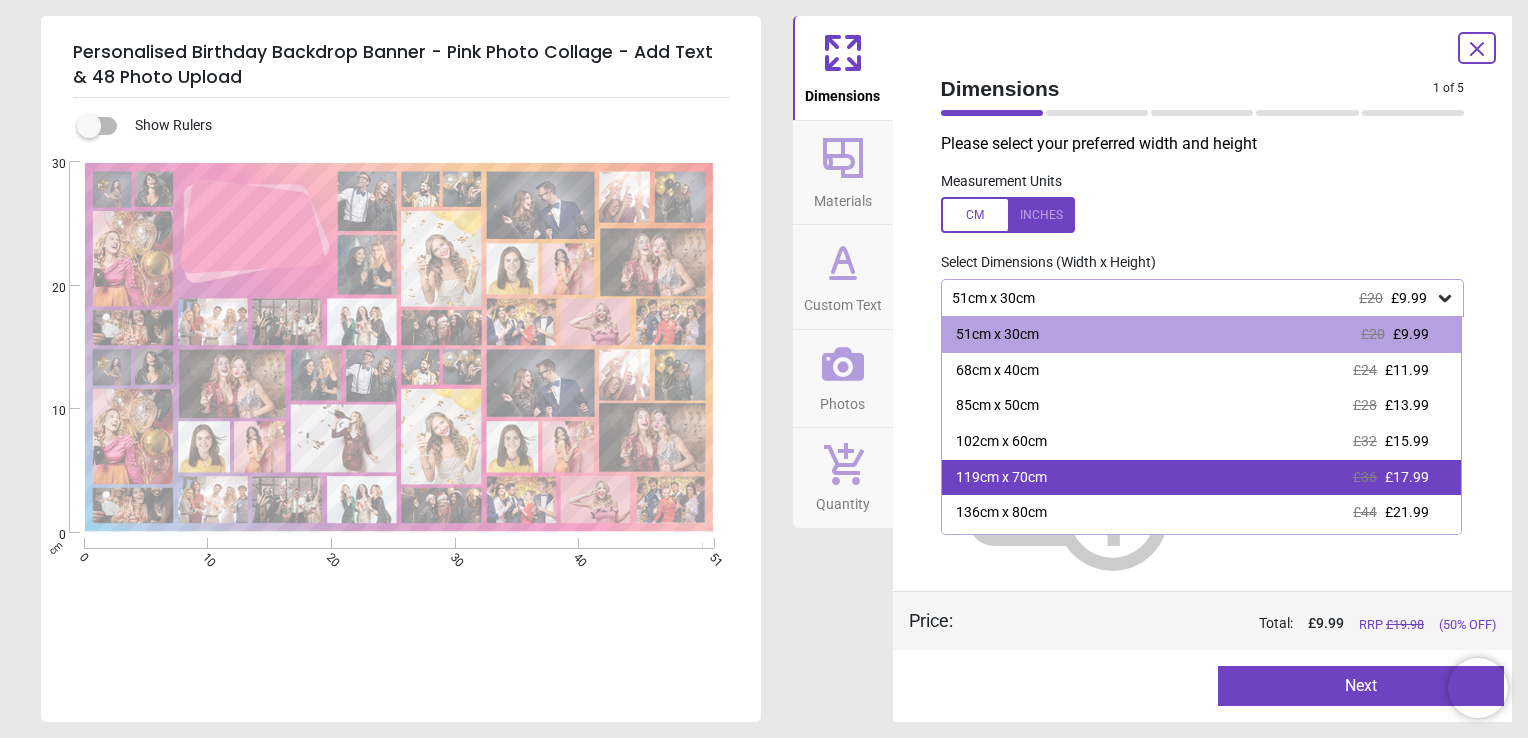 click on "119cm  x  70cm" at bounding box center (1001, 478) 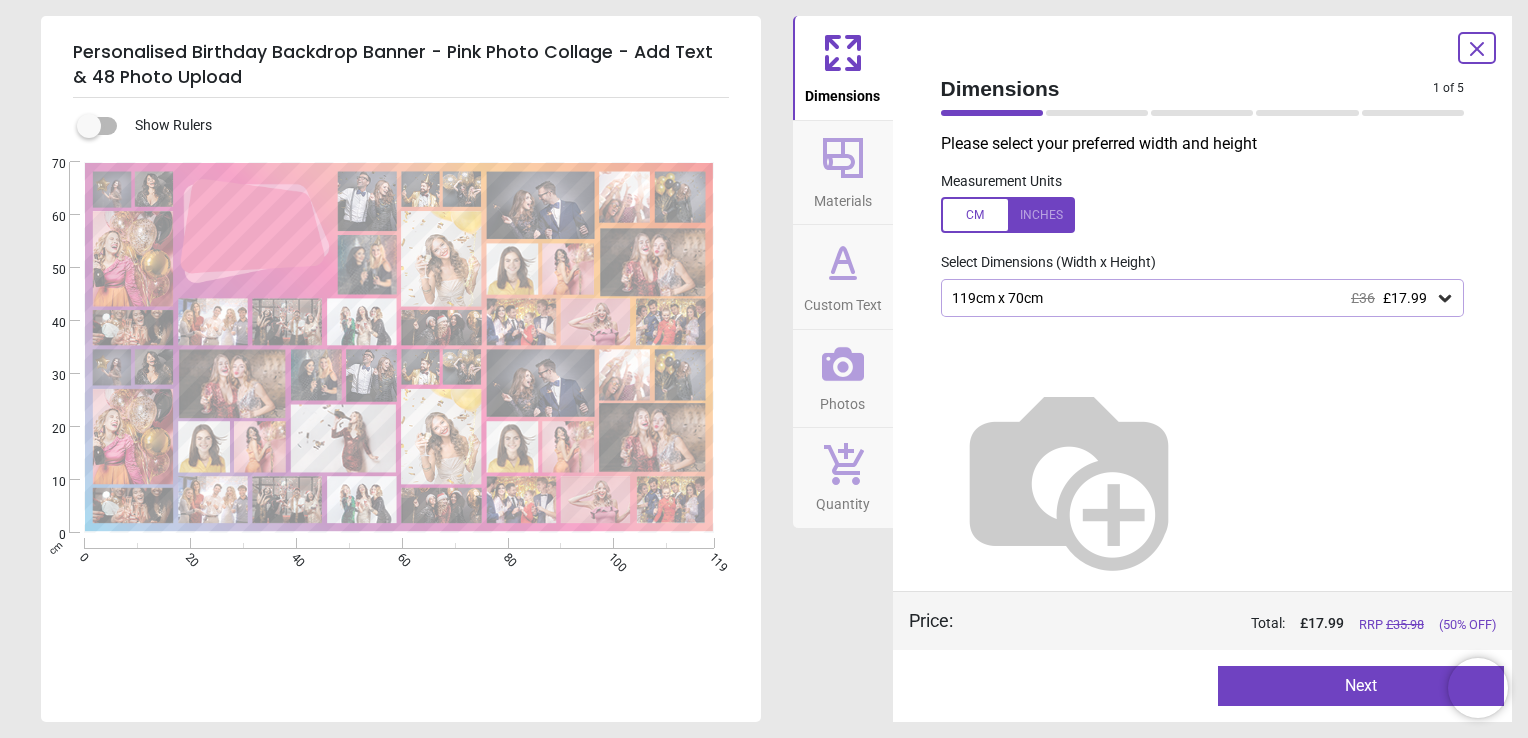 click on "Next" at bounding box center (1361, 686) 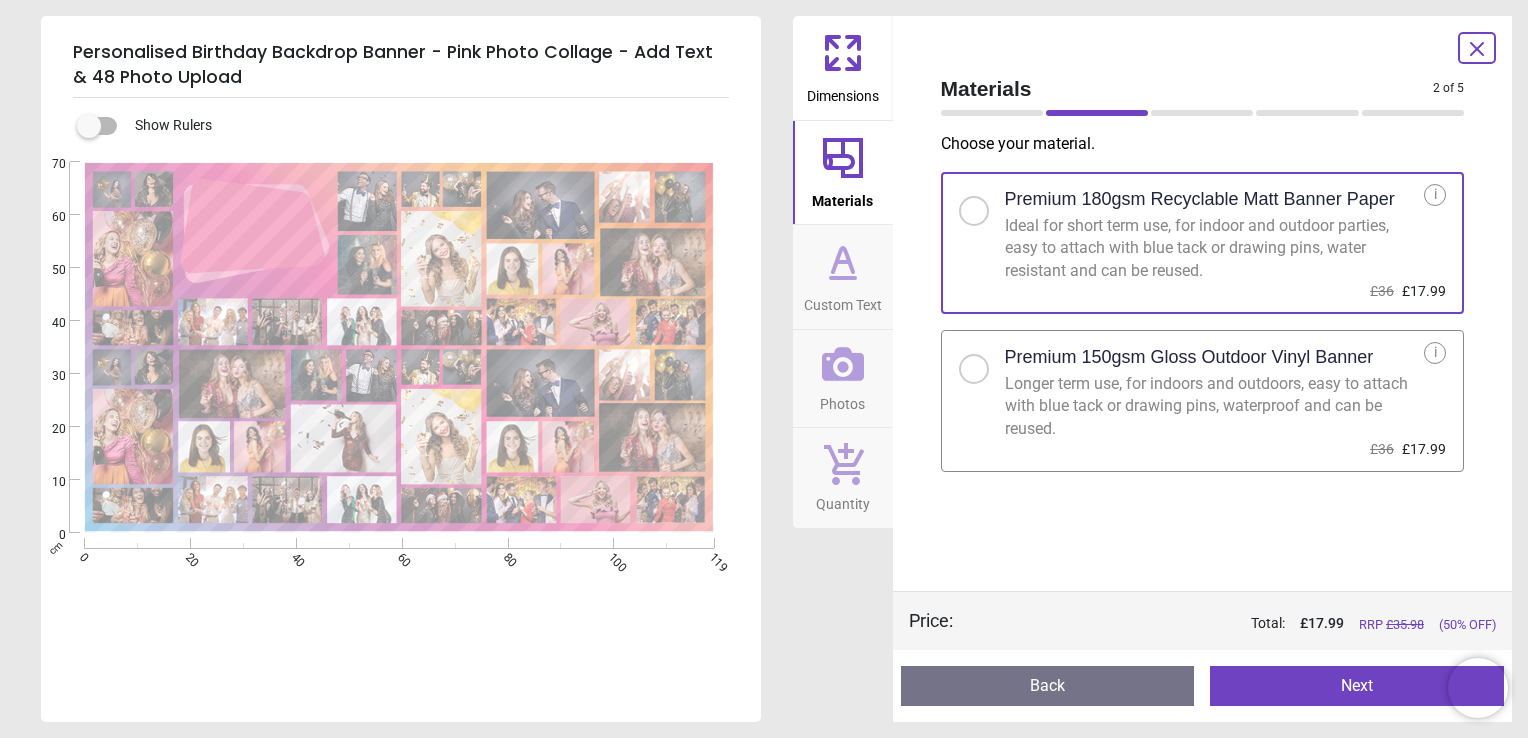 click at bounding box center (974, 369) 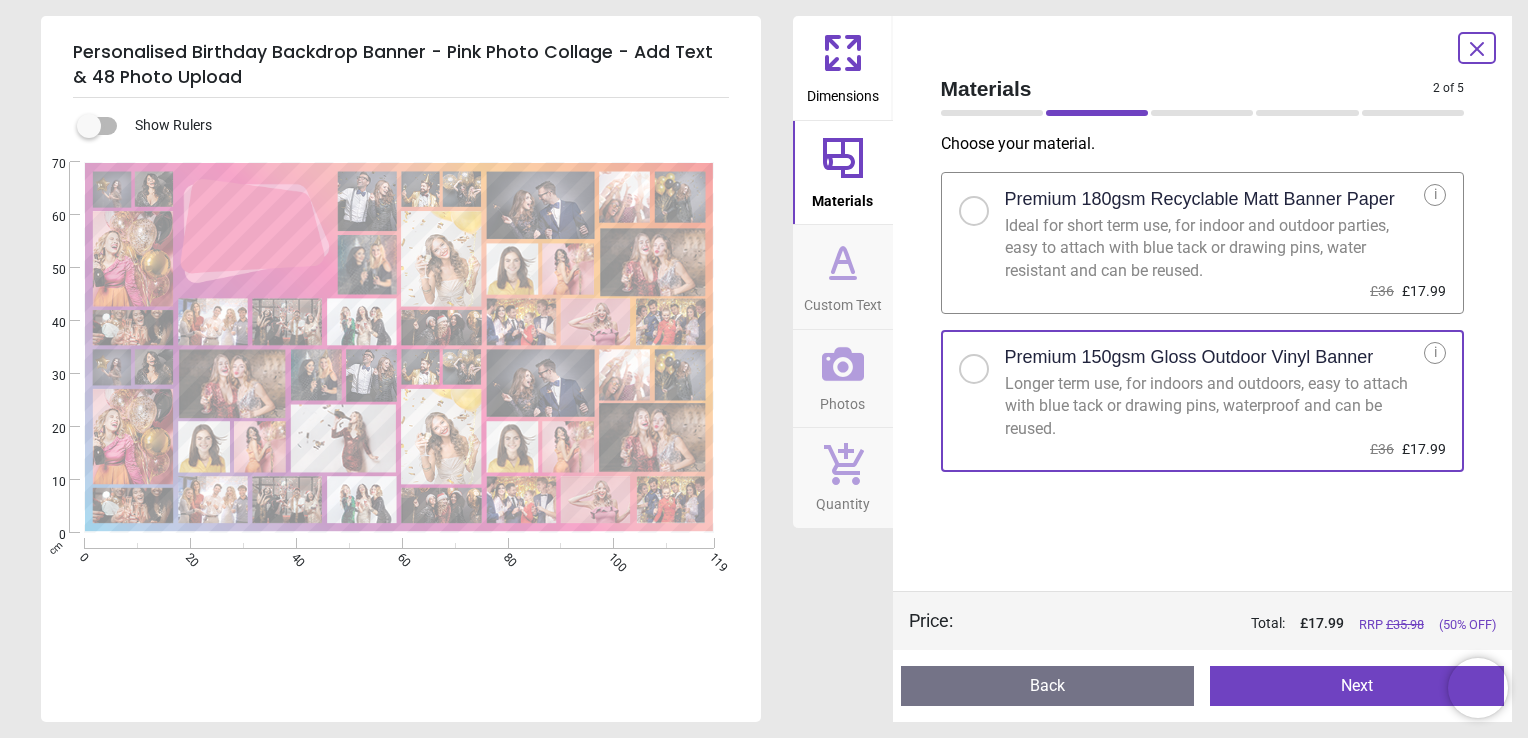 click on "Next" at bounding box center [1357, 686] 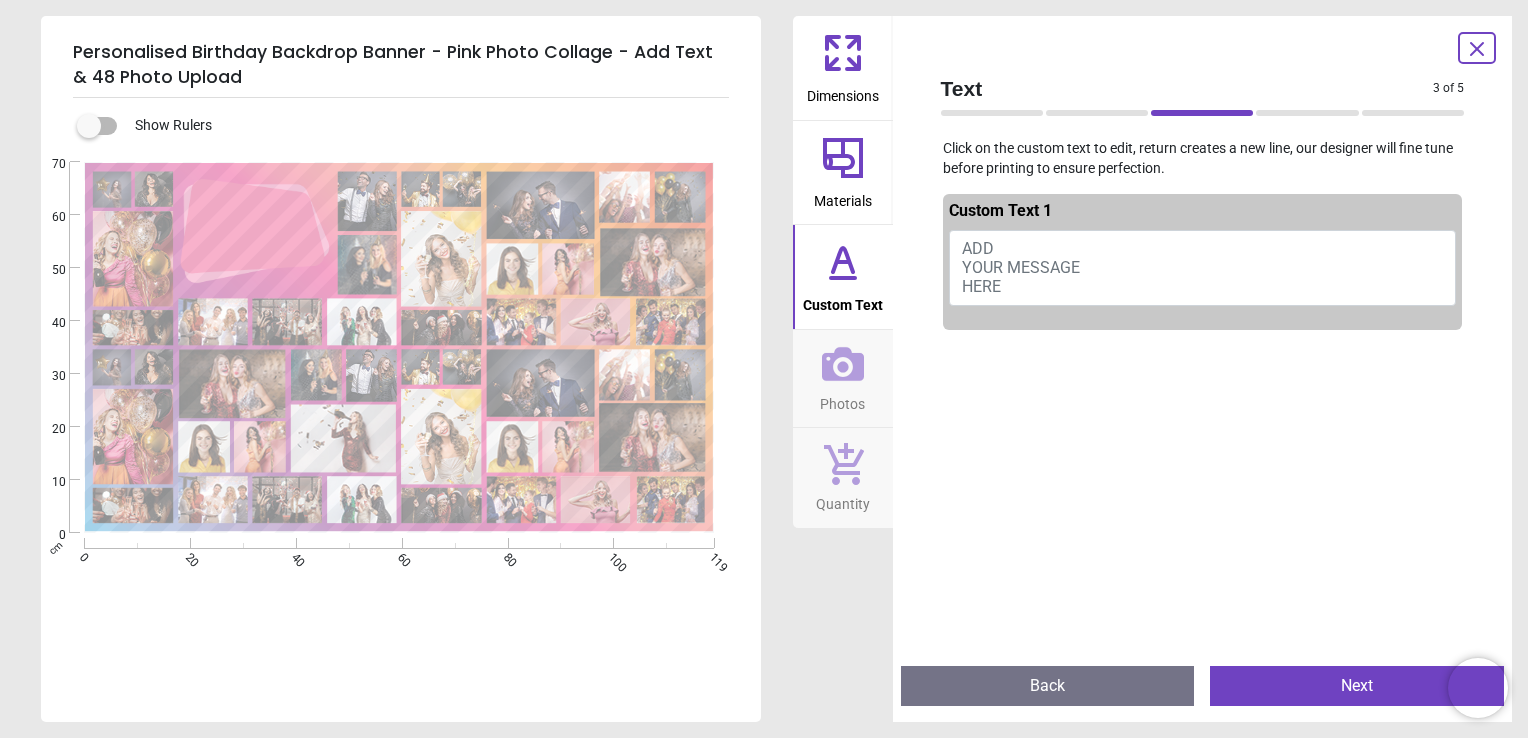 click on "ADD
YOUR MESSAGE
HERE" at bounding box center (1021, 267) 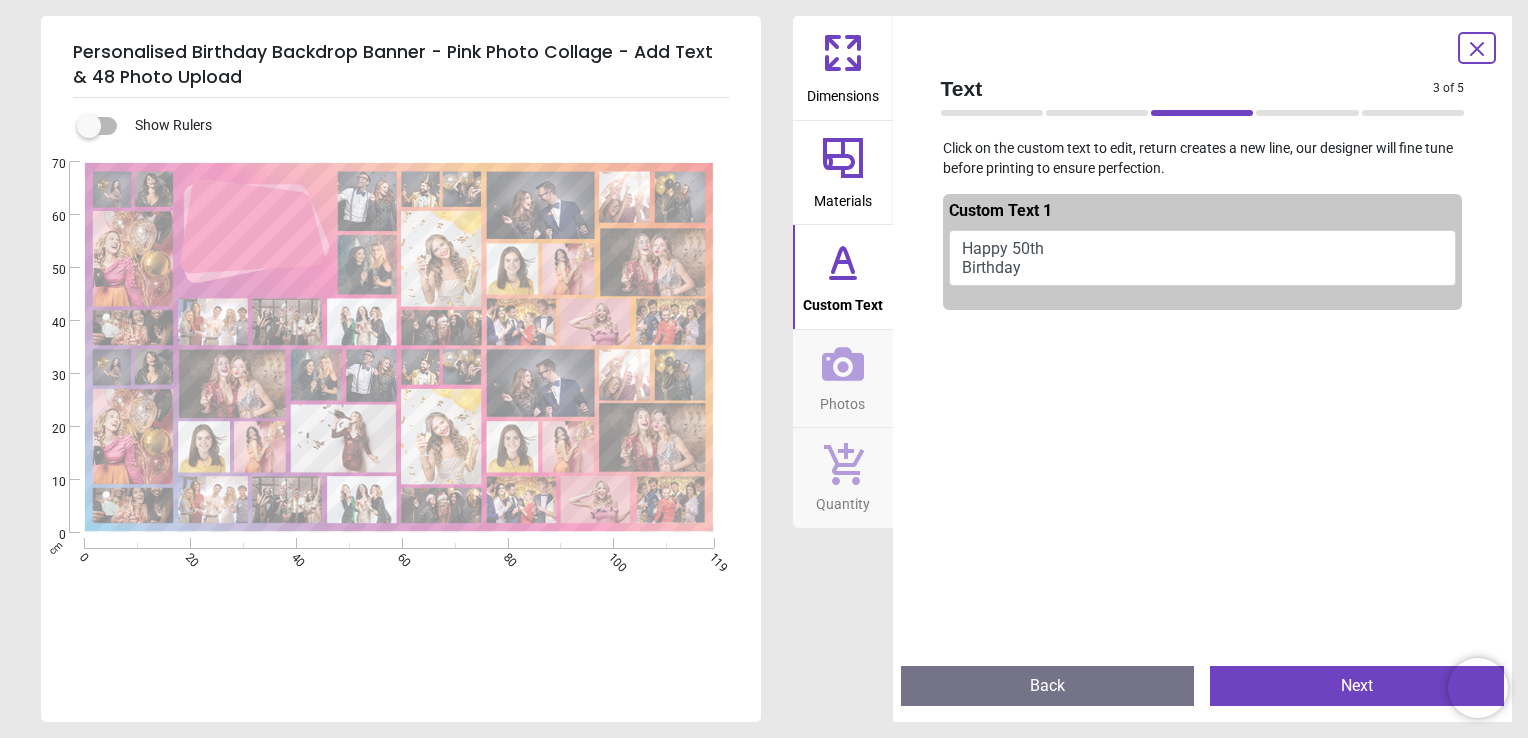 scroll, scrollTop: 1, scrollLeft: 0, axis: vertical 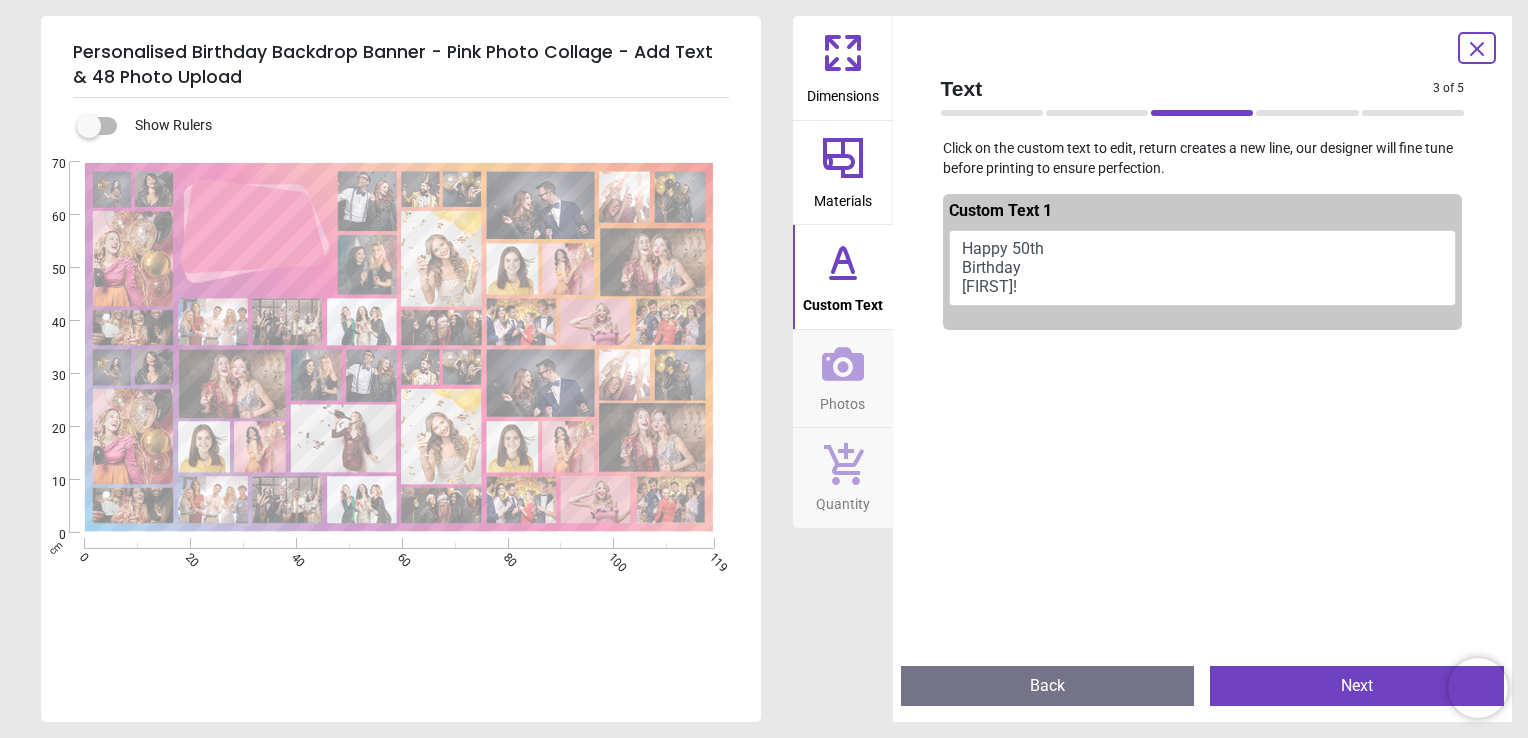 type on "**********" 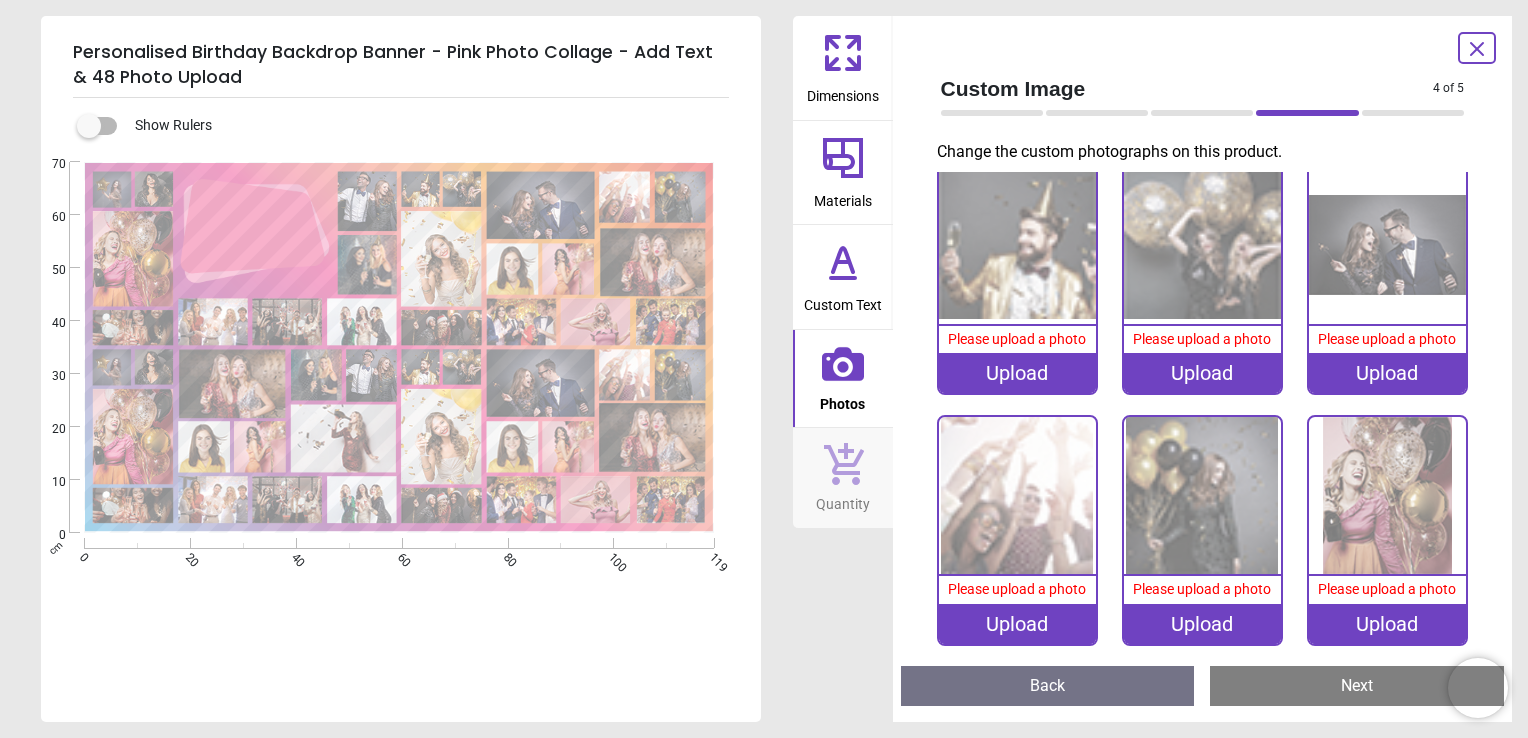 scroll, scrollTop: 0, scrollLeft: 0, axis: both 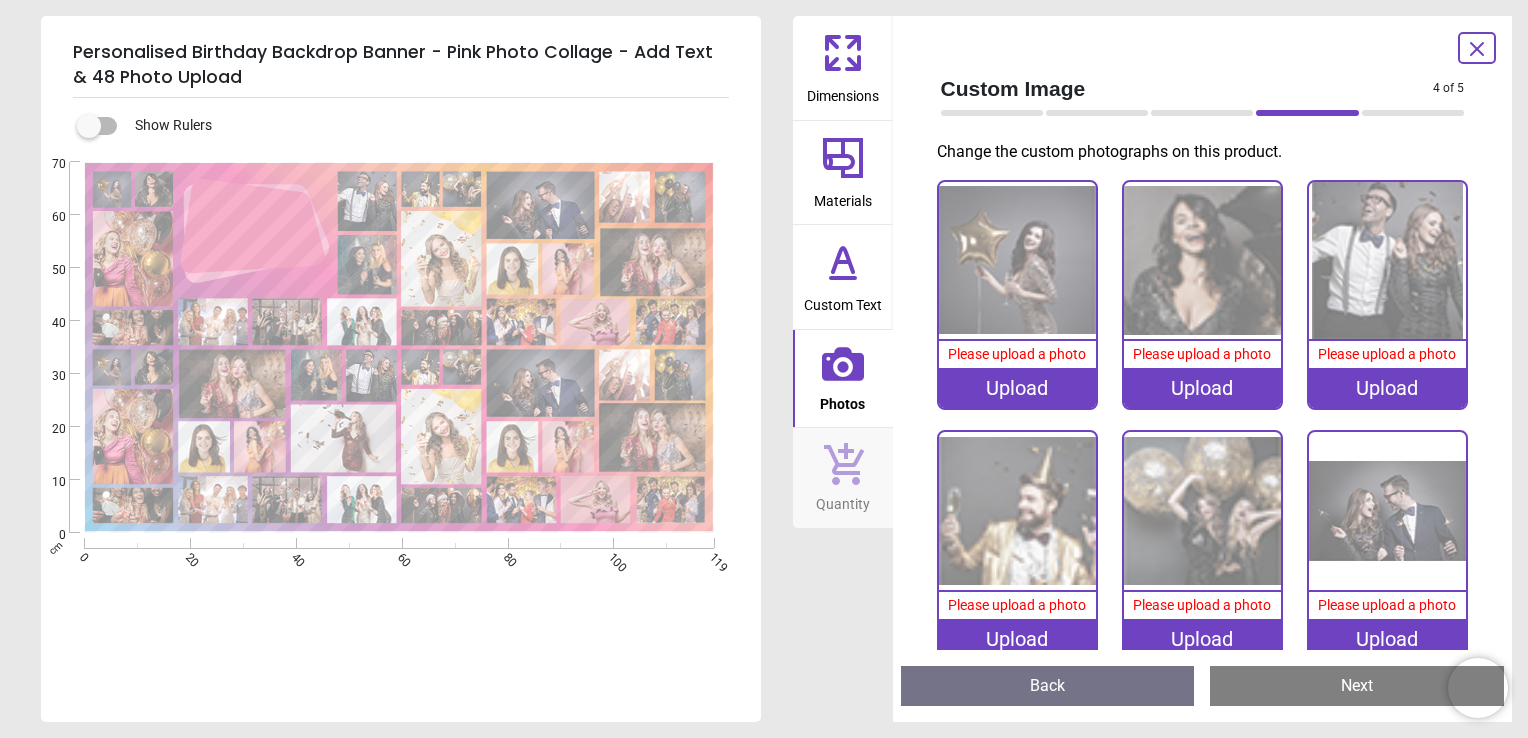 click on "Upload" at bounding box center [1017, 388] 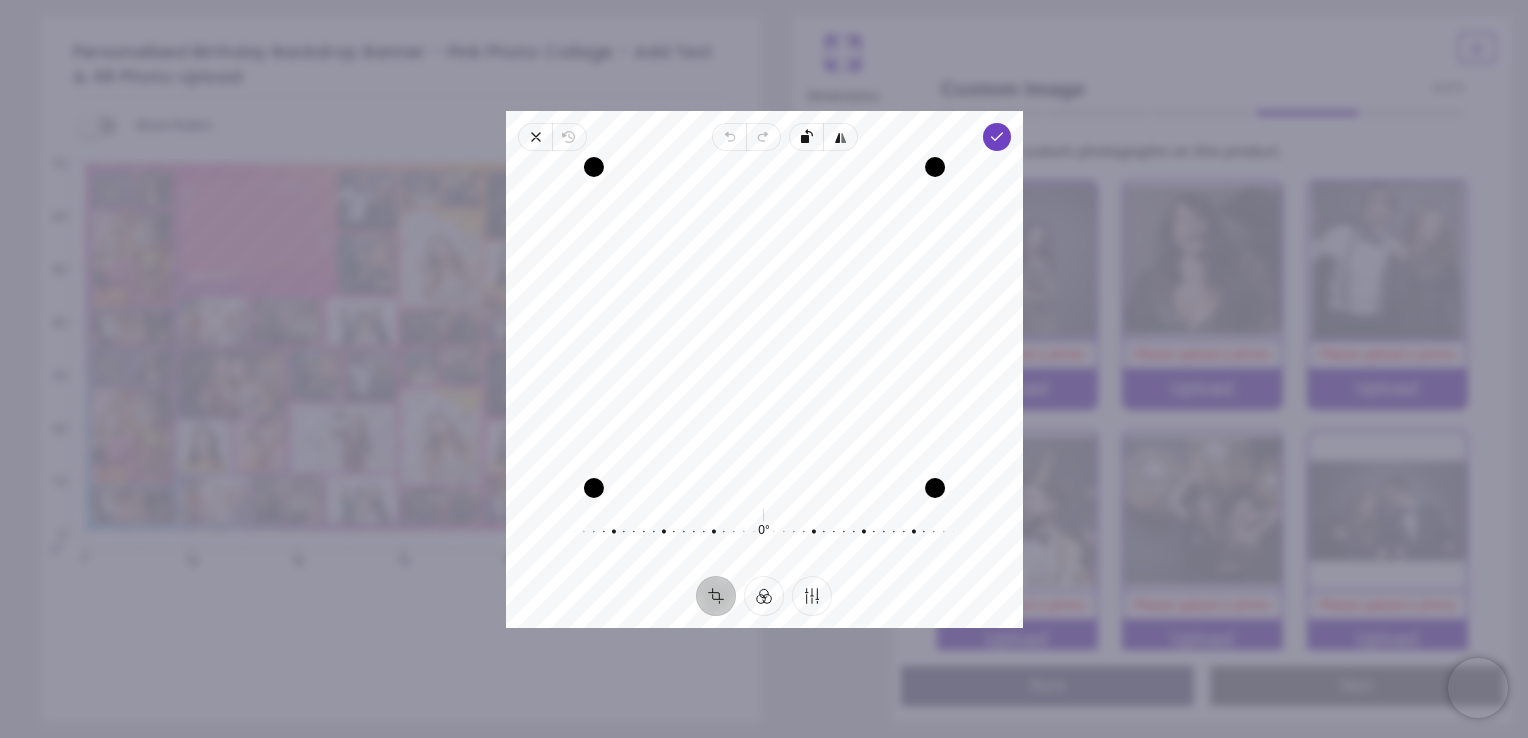 drag, startPoint x: 704, startPoint y: 269, endPoint x: 847, endPoint y: 176, distance: 170.58136 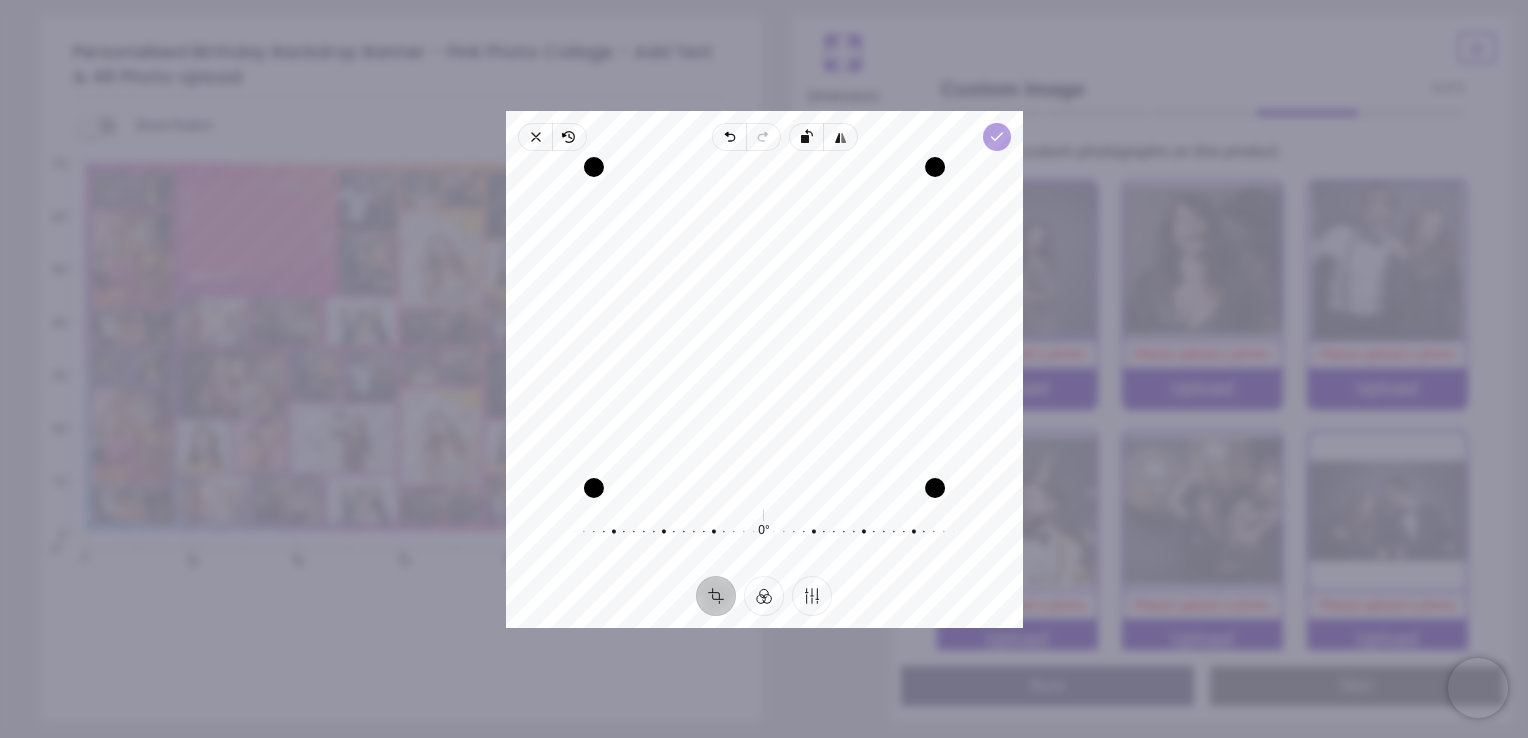 click 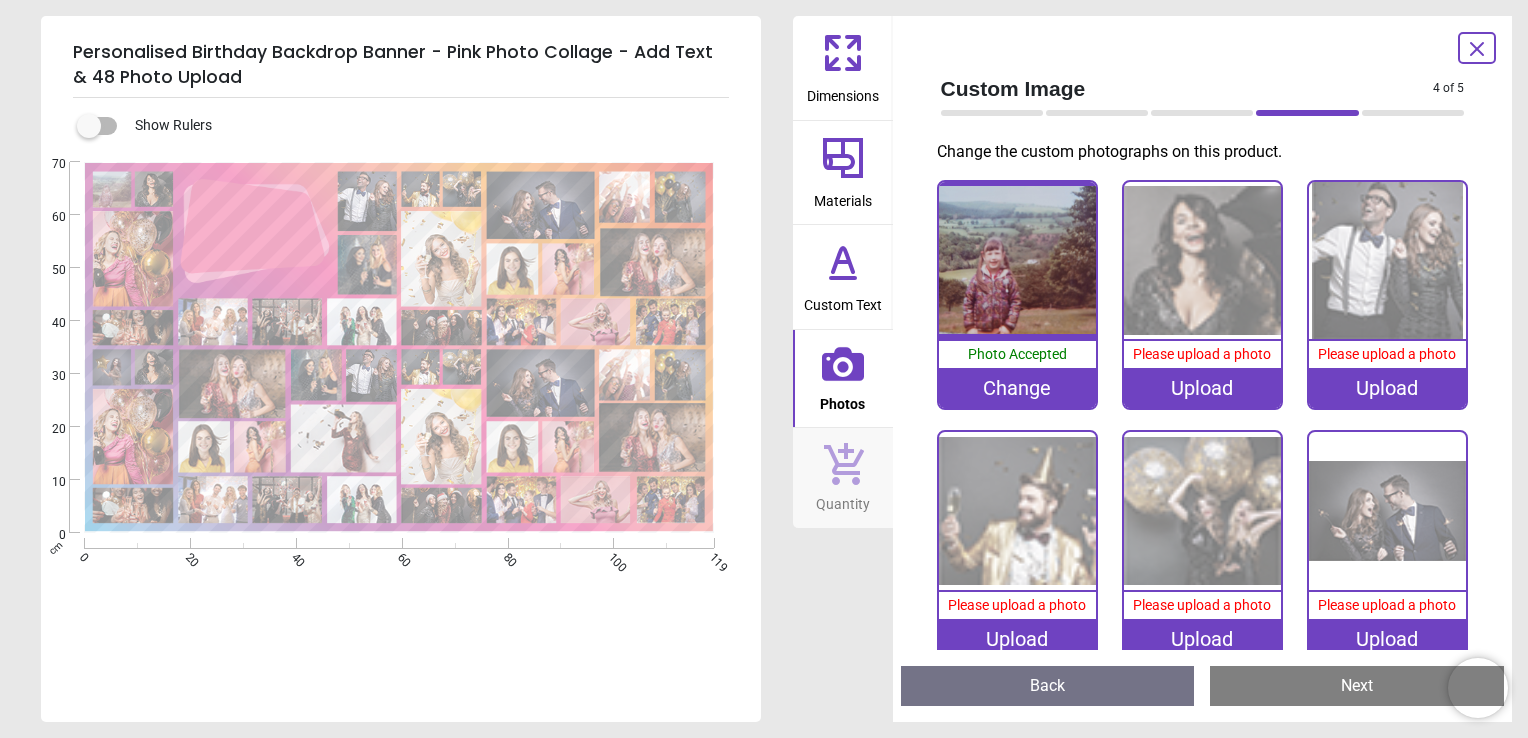 click on "Upload" at bounding box center (1202, 388) 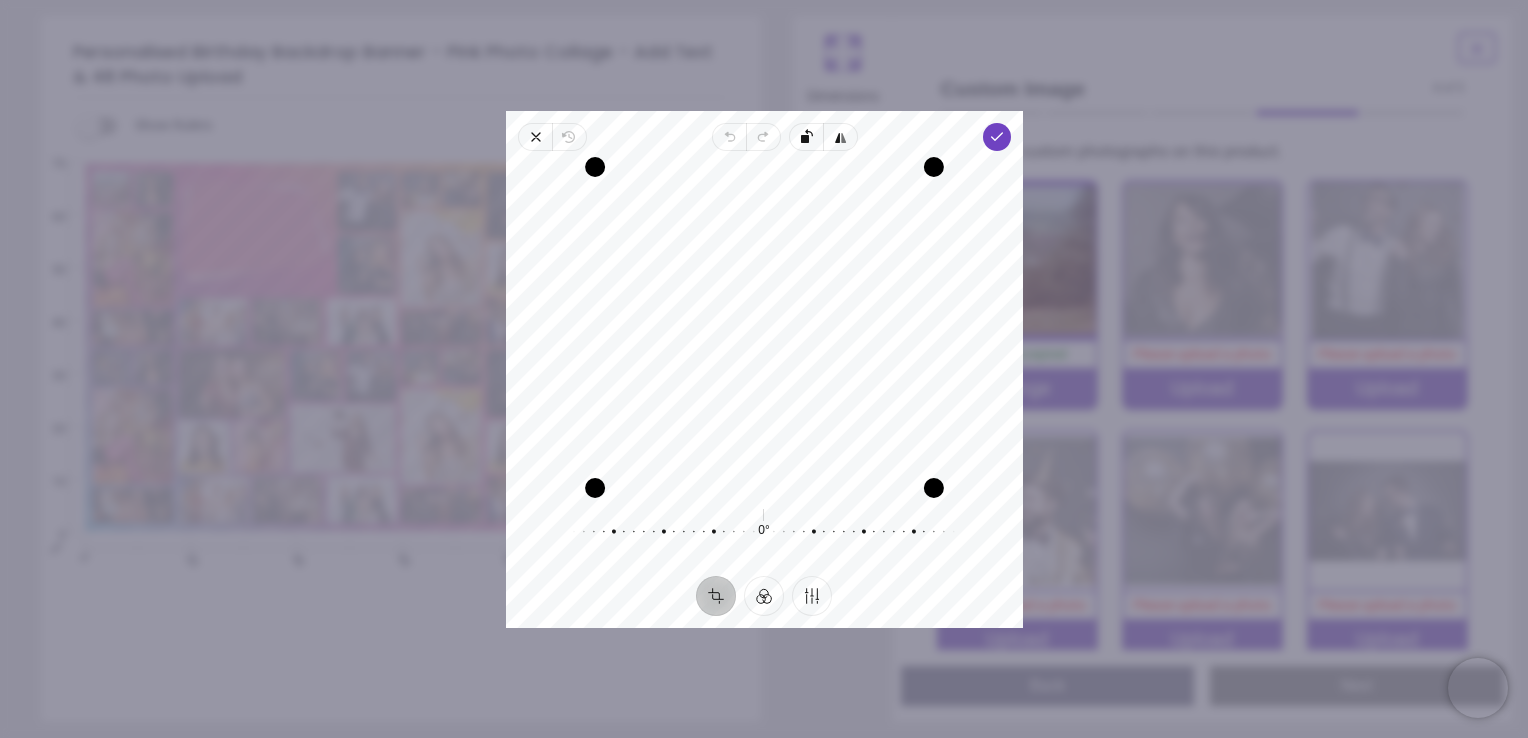 drag, startPoint x: 798, startPoint y: 338, endPoint x: 800, endPoint y: 293, distance: 45.044422 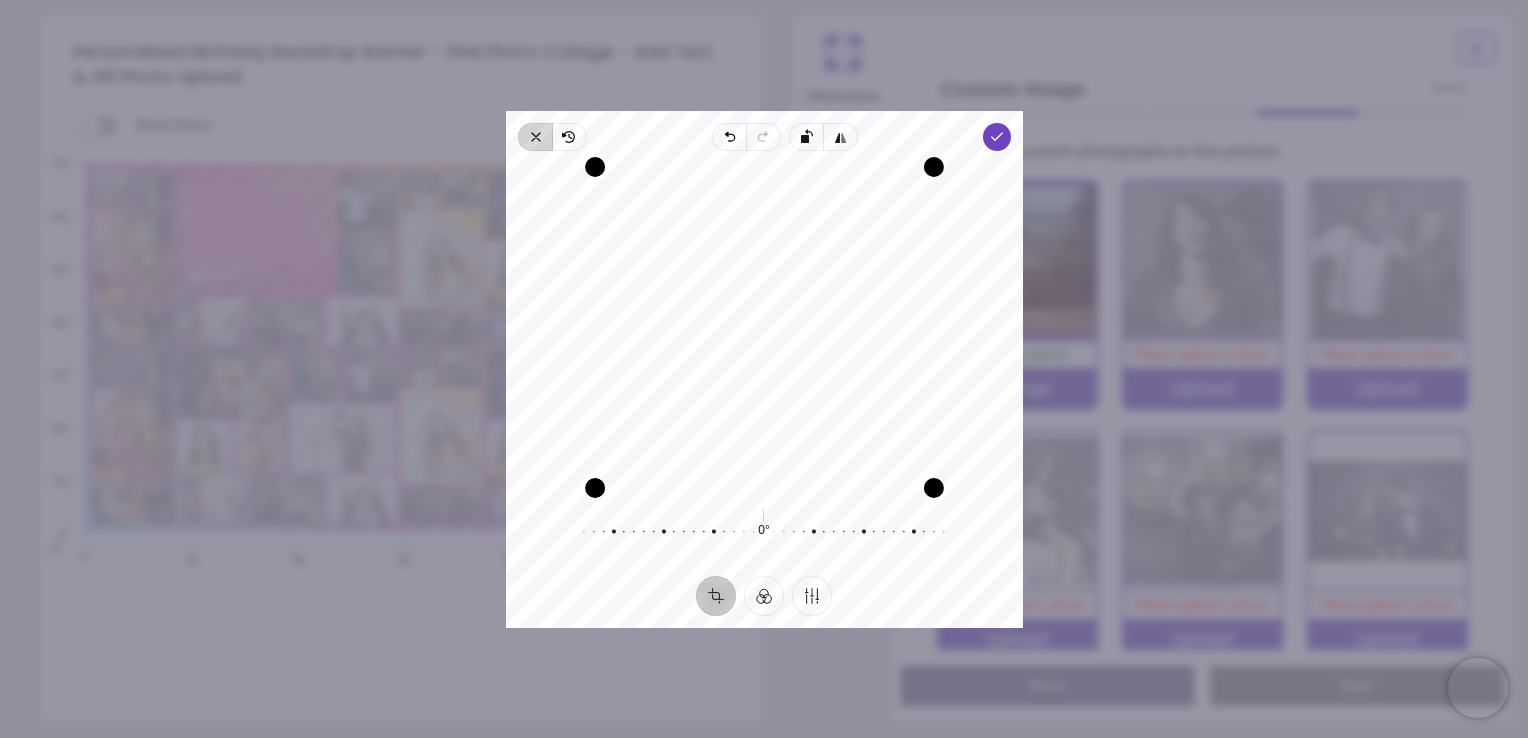 click 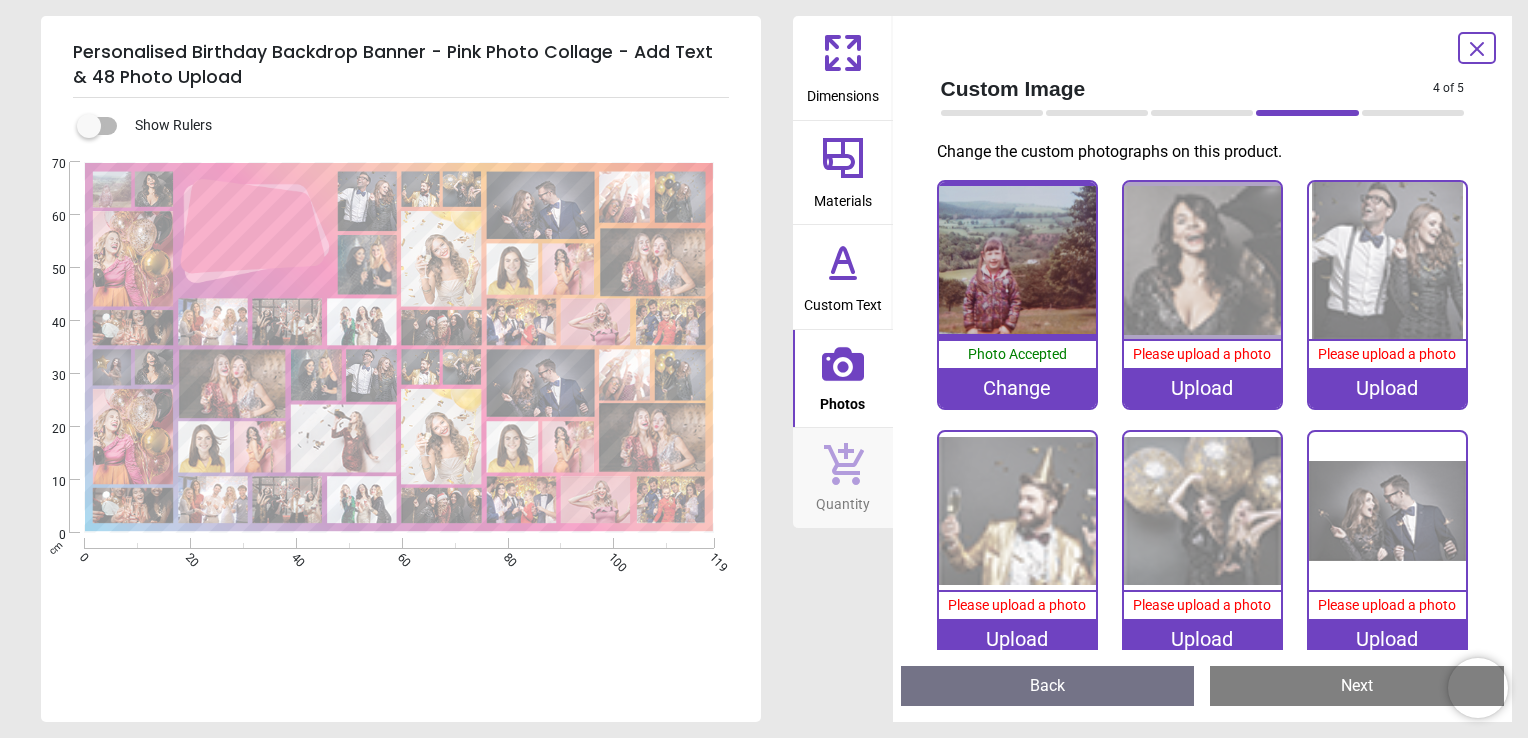 click on "Upload" at bounding box center (1202, 388) 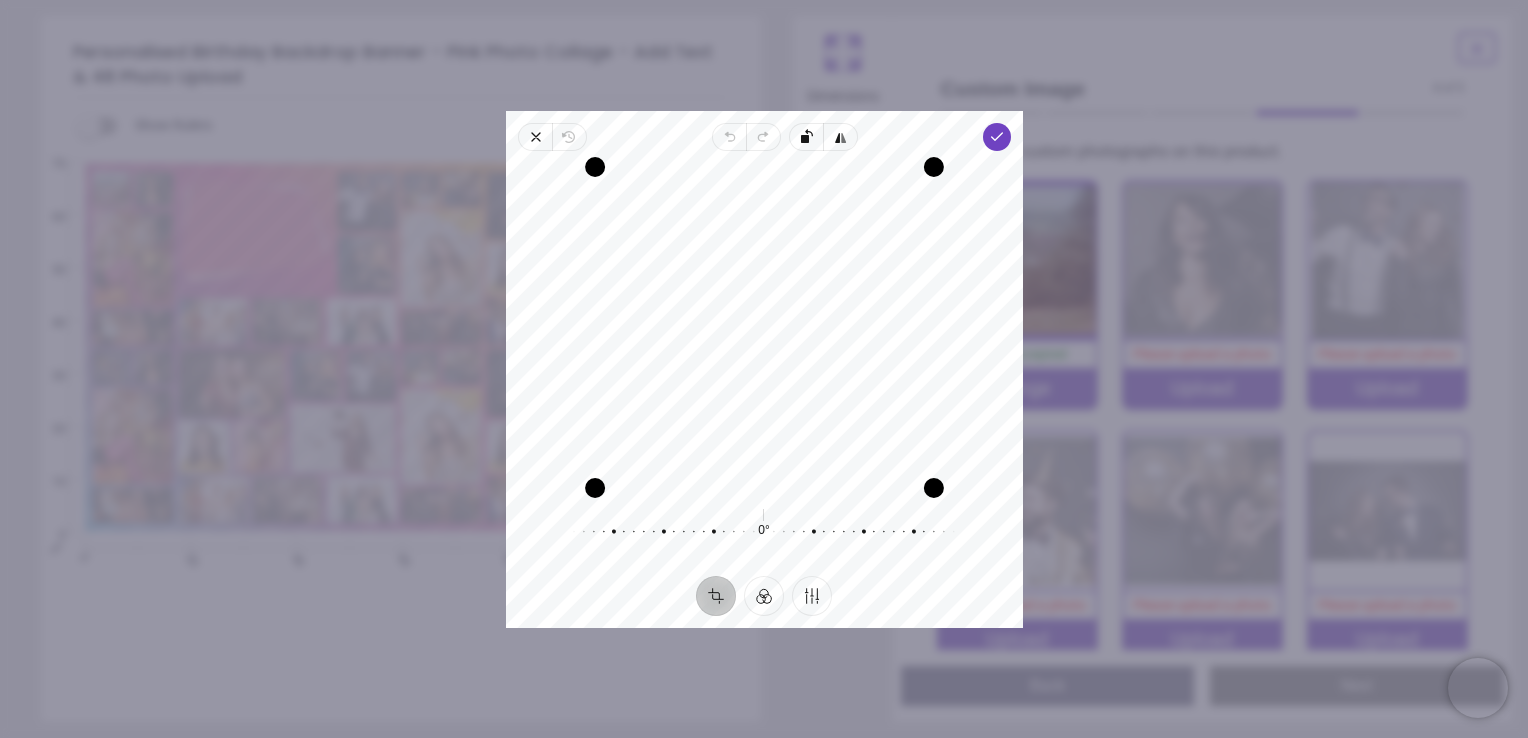 drag, startPoint x: 846, startPoint y: 245, endPoint x: 870, endPoint y: 229, distance: 28.84441 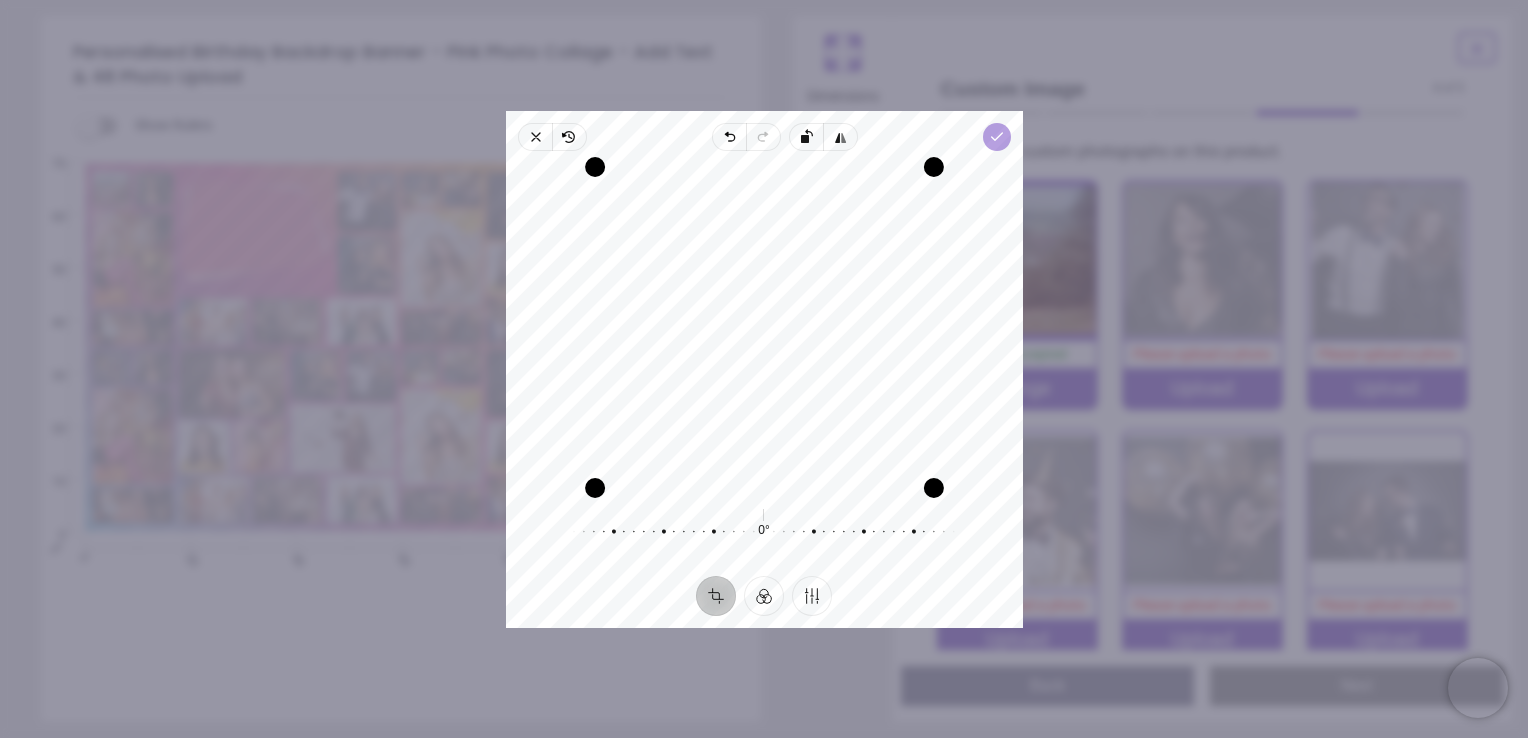 click 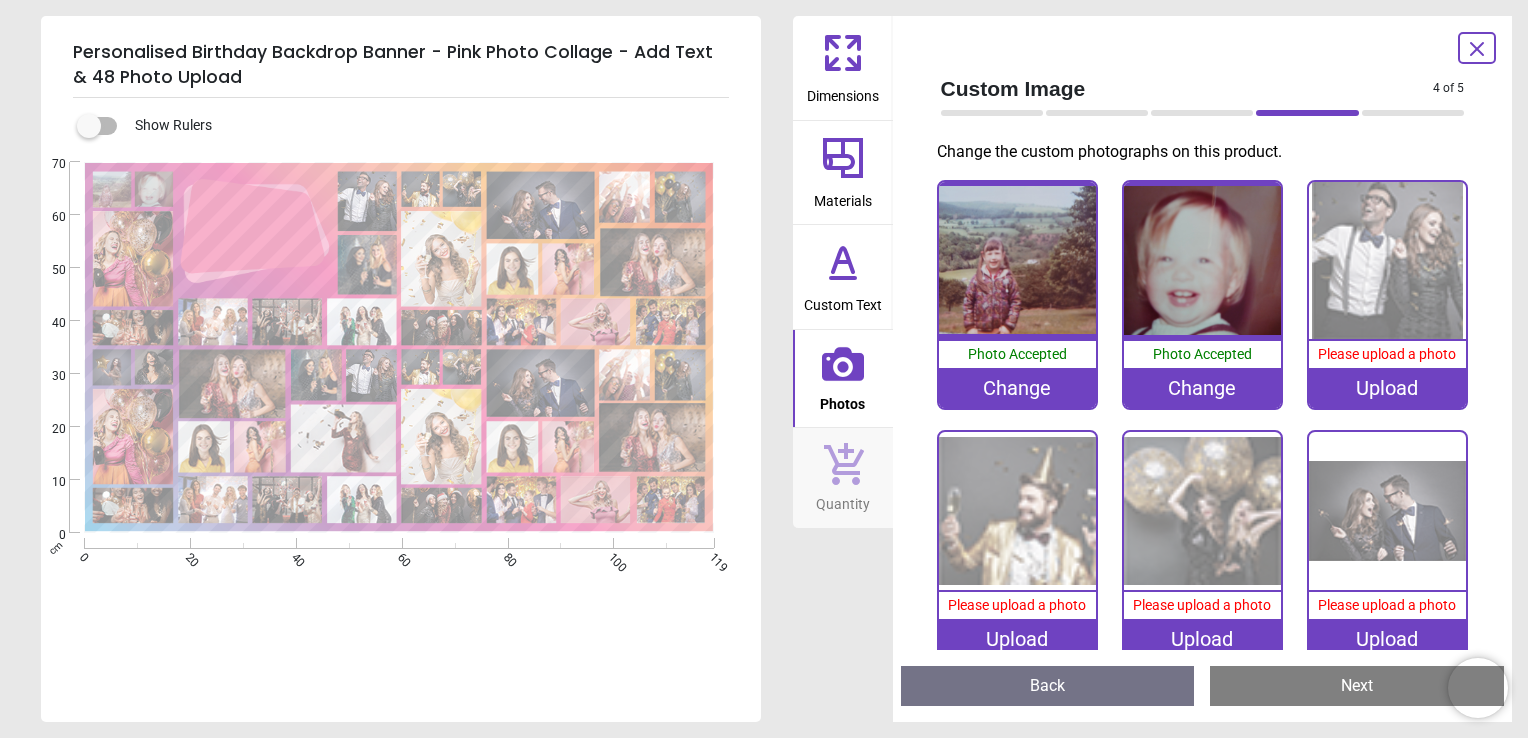 scroll, scrollTop: 0, scrollLeft: 0, axis: both 